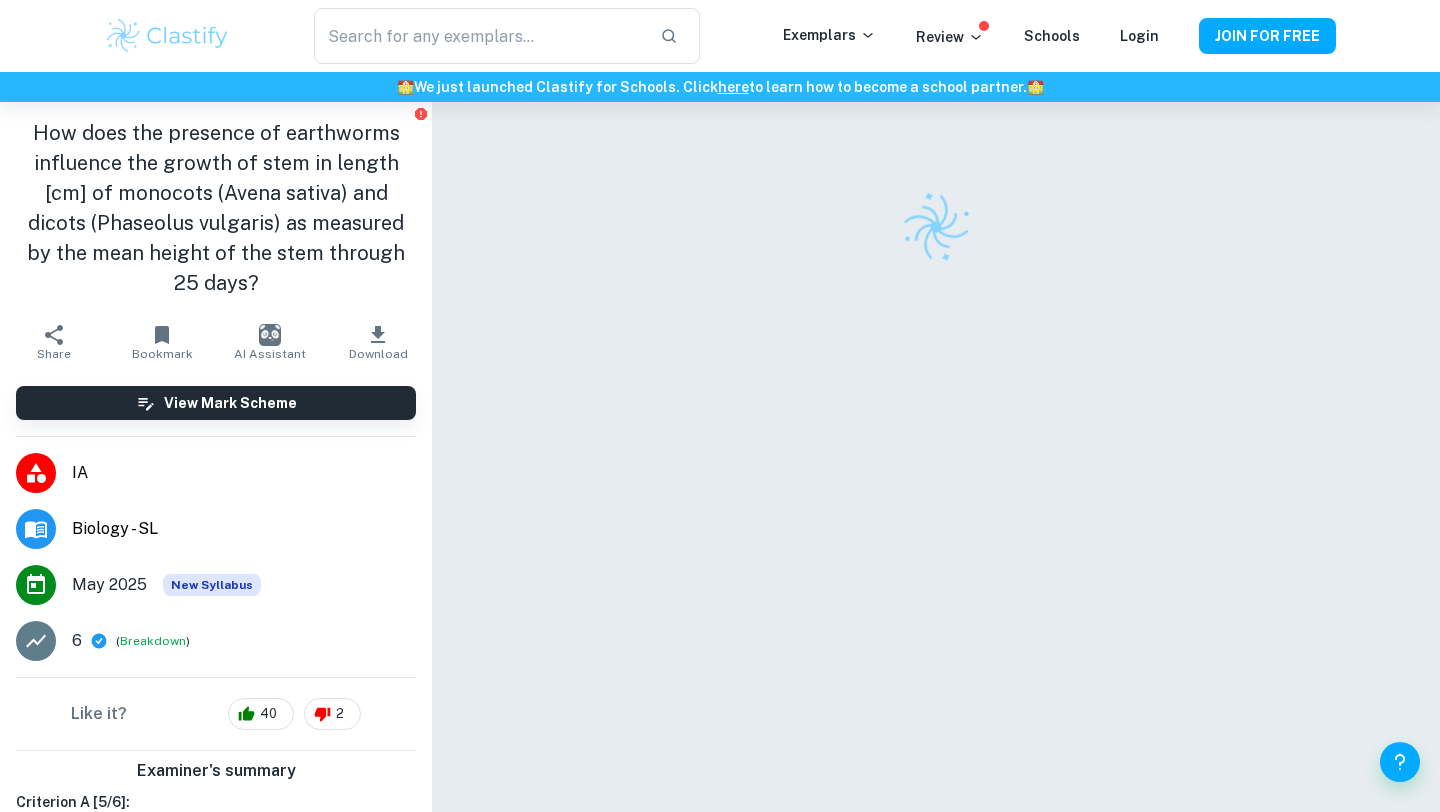 scroll, scrollTop: 0, scrollLeft: 0, axis: both 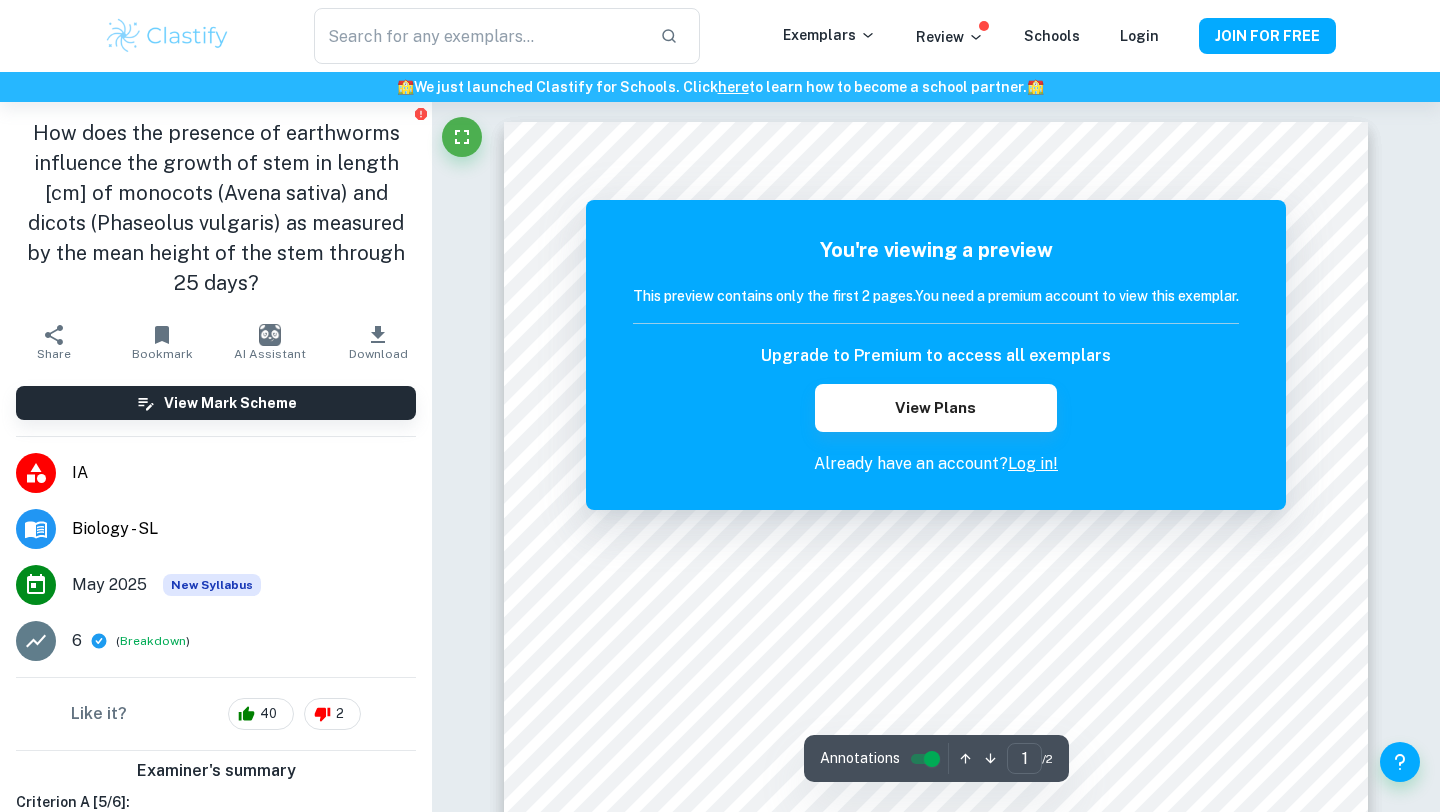 click on "Correct Criterion A The student clearly states the independent and dependent variables in the research question or two correlated variables (if applicable) Comment The research question clearly states that the independent variable is the presence of earthworms and the dependent variable is the growth of stem length (in cm) of monocots (Avena sativa) and dicots (Phaseolus vulgaris). Written by Fatima F. Ask Clai Correct Criterion A The student clearly states the independent and dependent variables in the research question or two correlated variables (if applicable) Comment The research question clearly states that the independent variable is the presence of earthworms and the dependent variable is the growth of stem length (in cm) of monocots (Avena sativa) and dicots (Phaseolus vulgaris). Written by Fatima F. Ask Clai Correct Criterion A The student describes in the posed research question the method of analysis conducted Comment Written by Fatima F. Ask Clai Incorrect Criterion A Comment Written by Fatima F." at bounding box center (936, 1408) 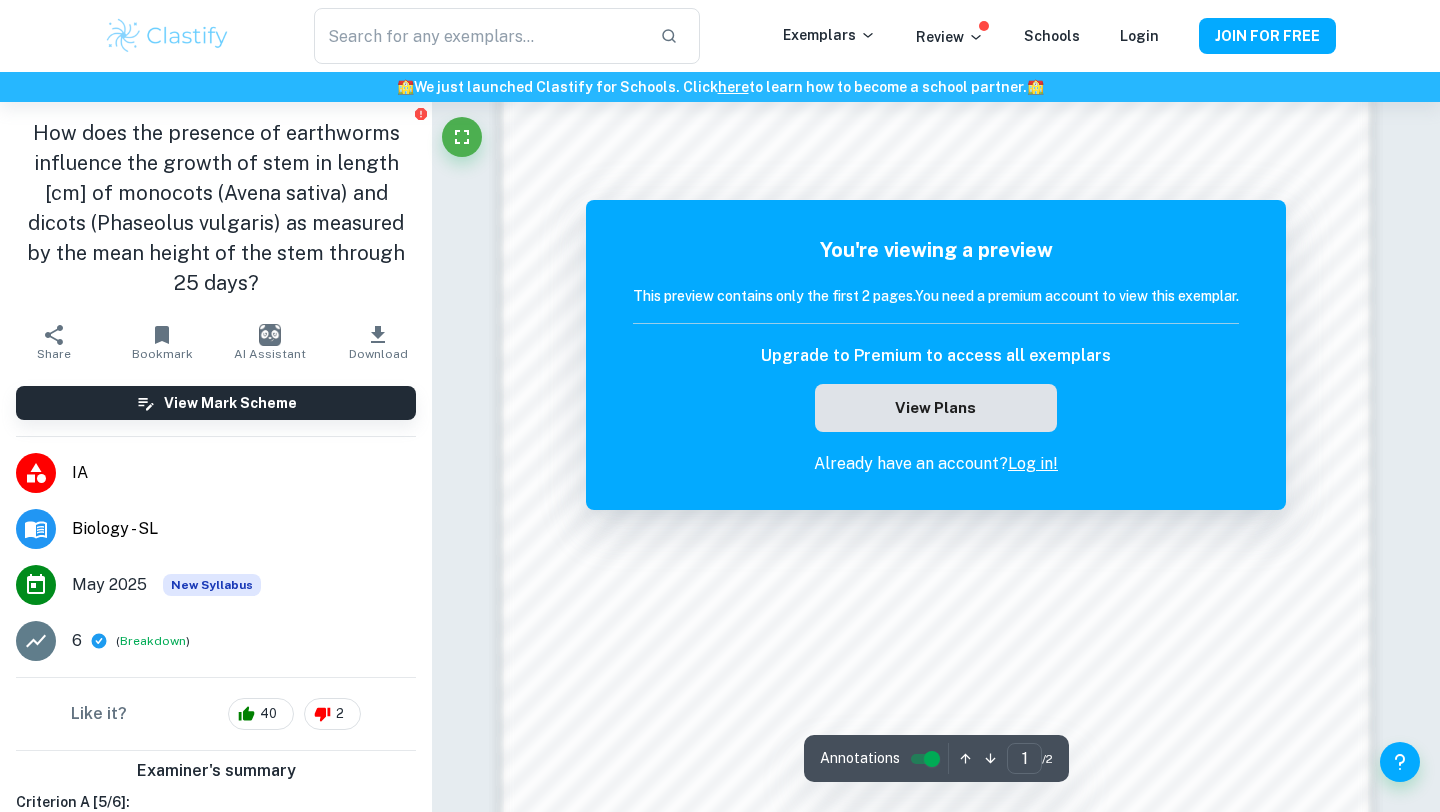 scroll, scrollTop: 1657, scrollLeft: 0, axis: vertical 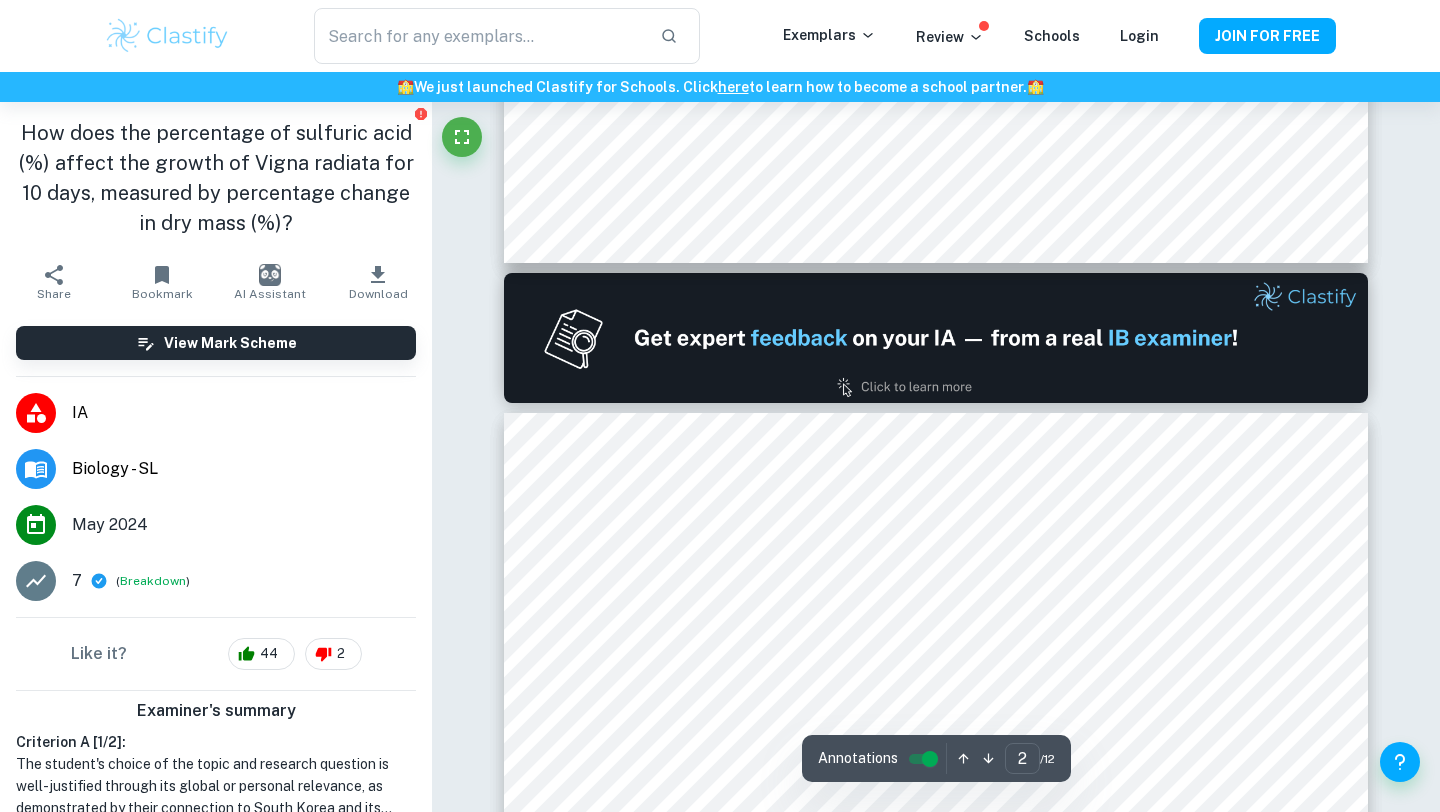 type on "1" 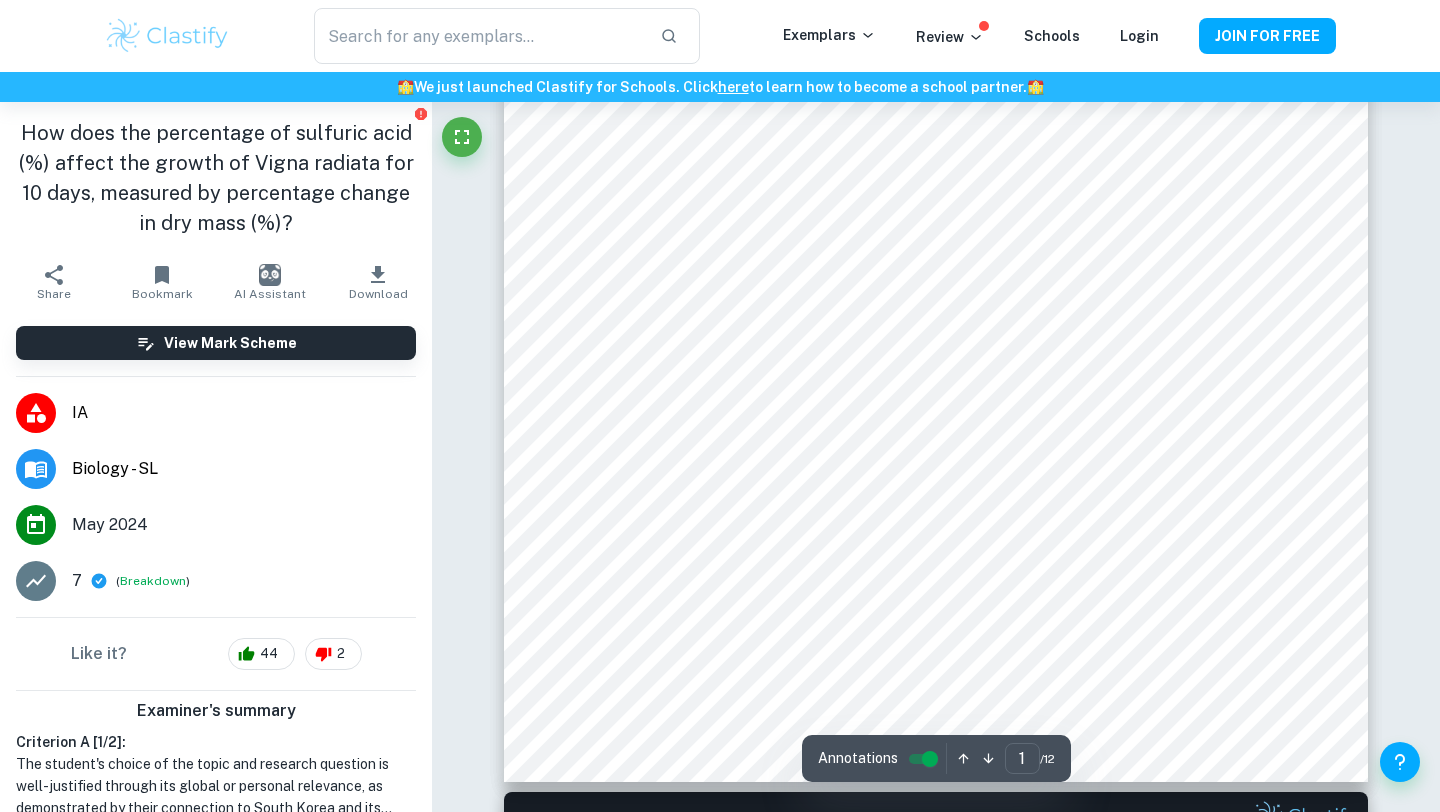 scroll, scrollTop: 513, scrollLeft: 0, axis: vertical 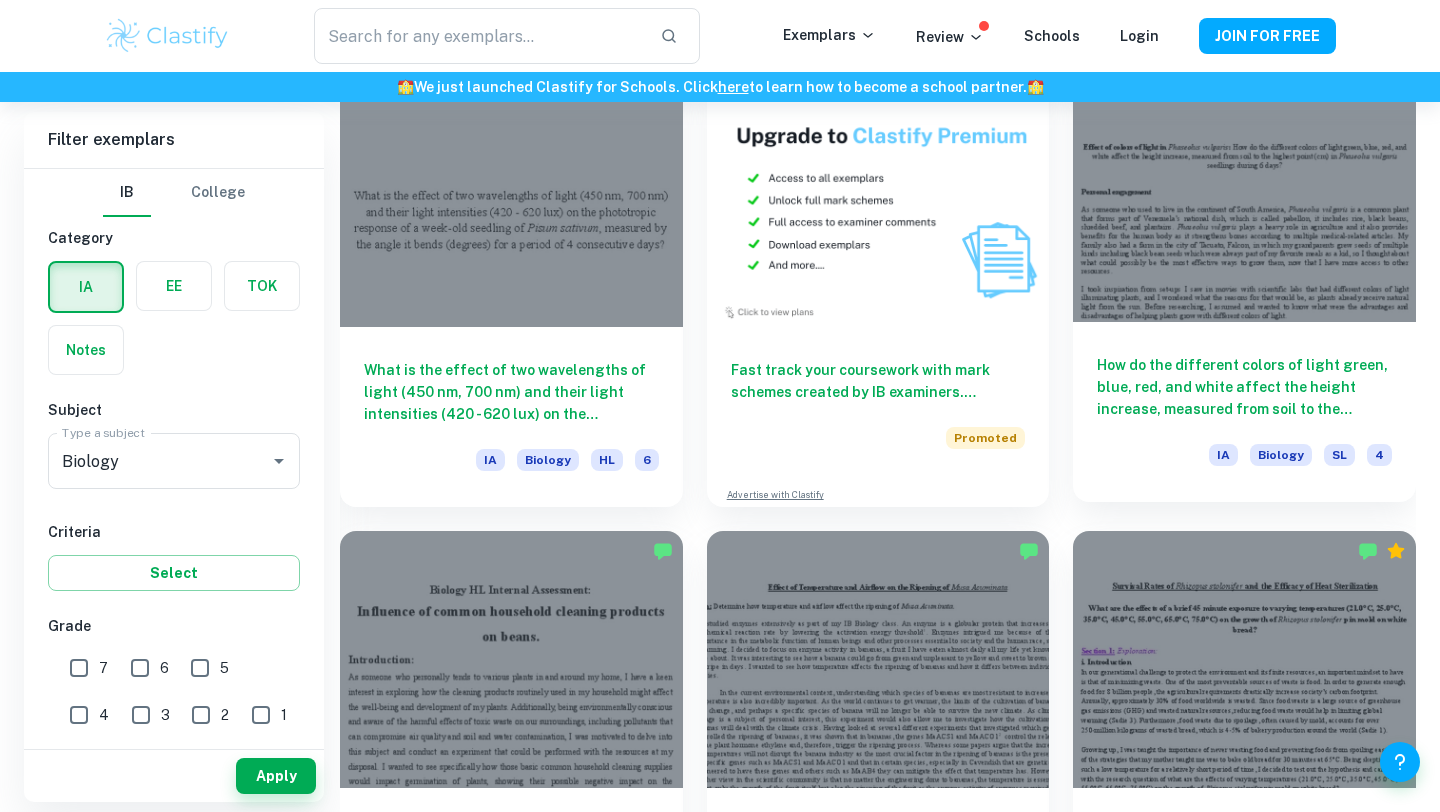 click at bounding box center (1244, 193) 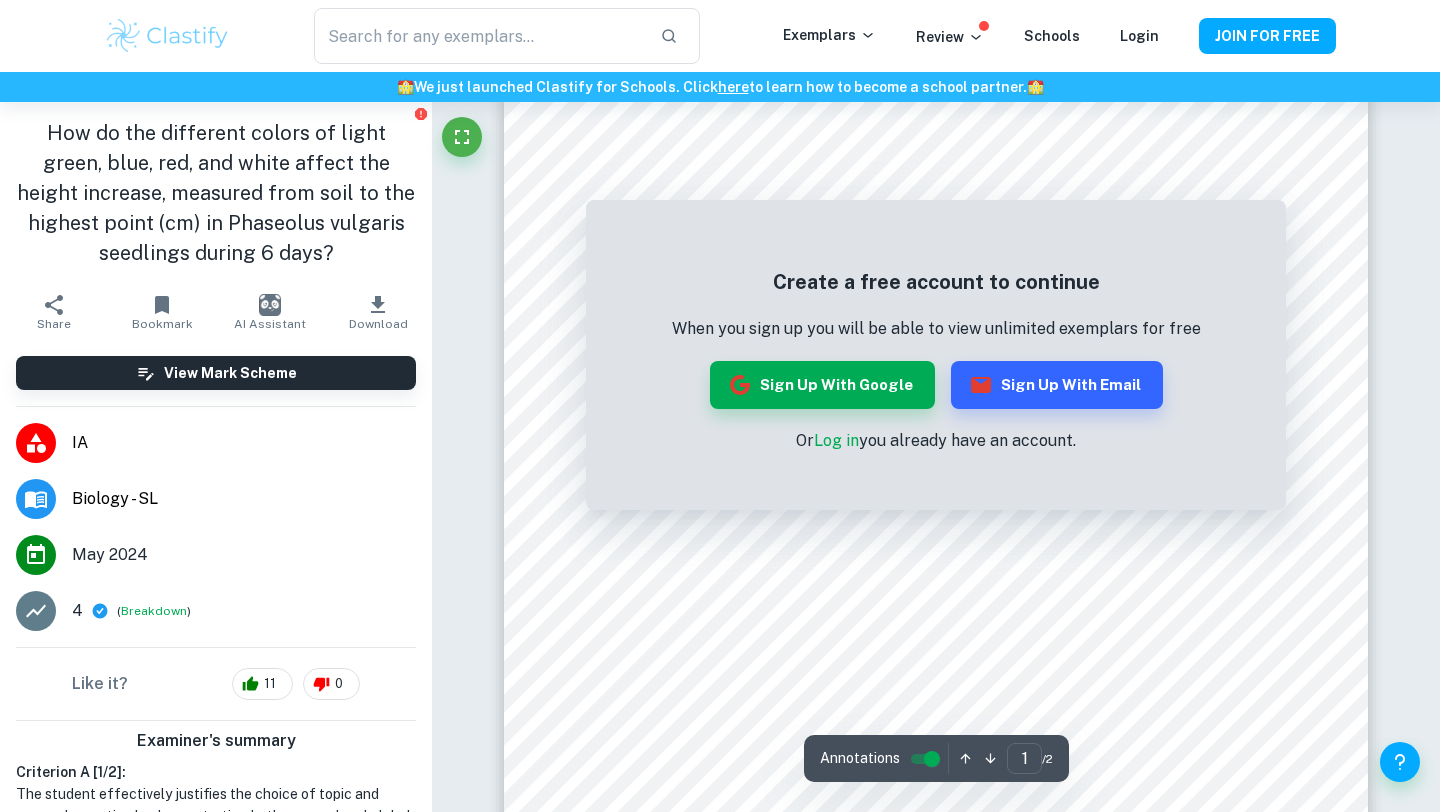 scroll, scrollTop: 332, scrollLeft: 0, axis: vertical 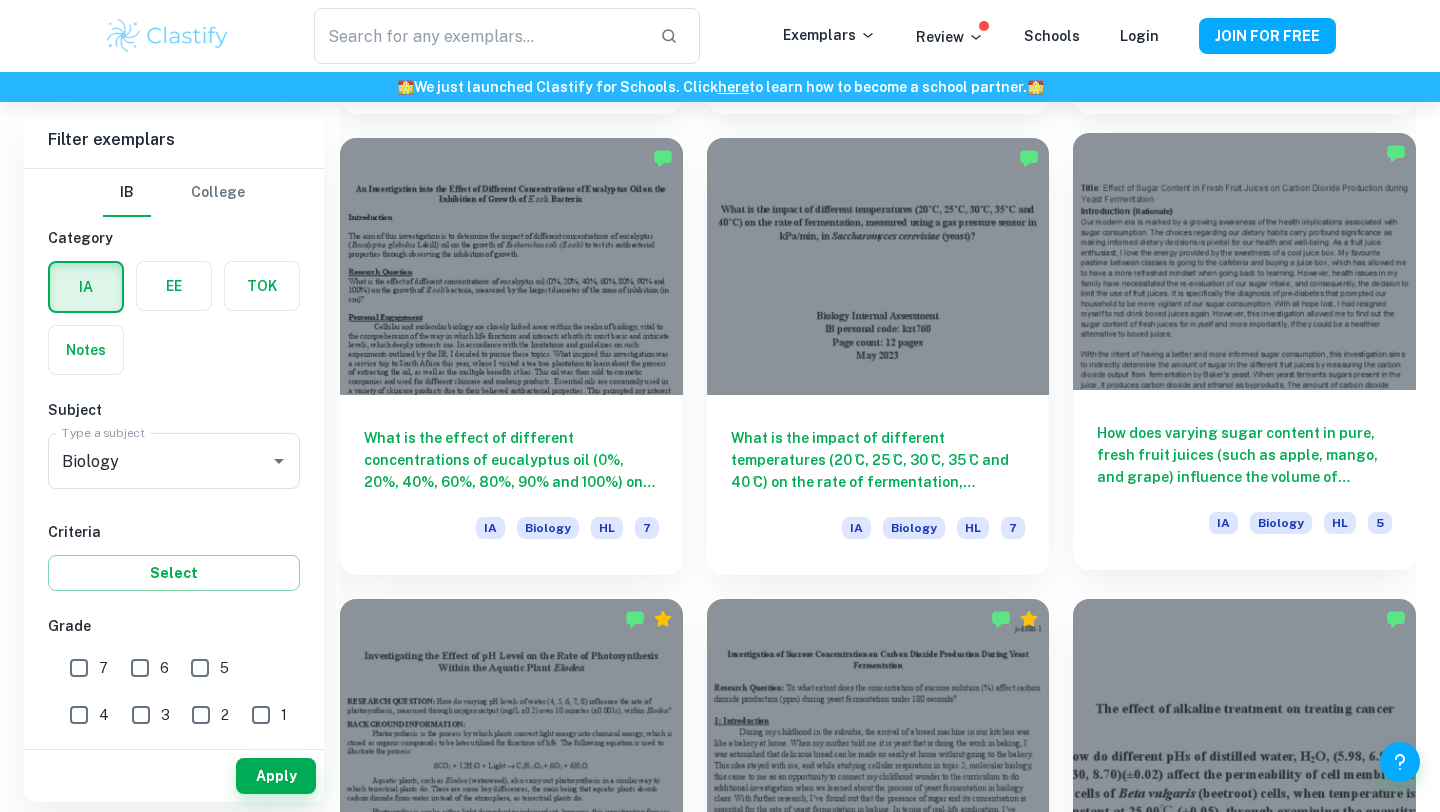 click at bounding box center [1244, 261] 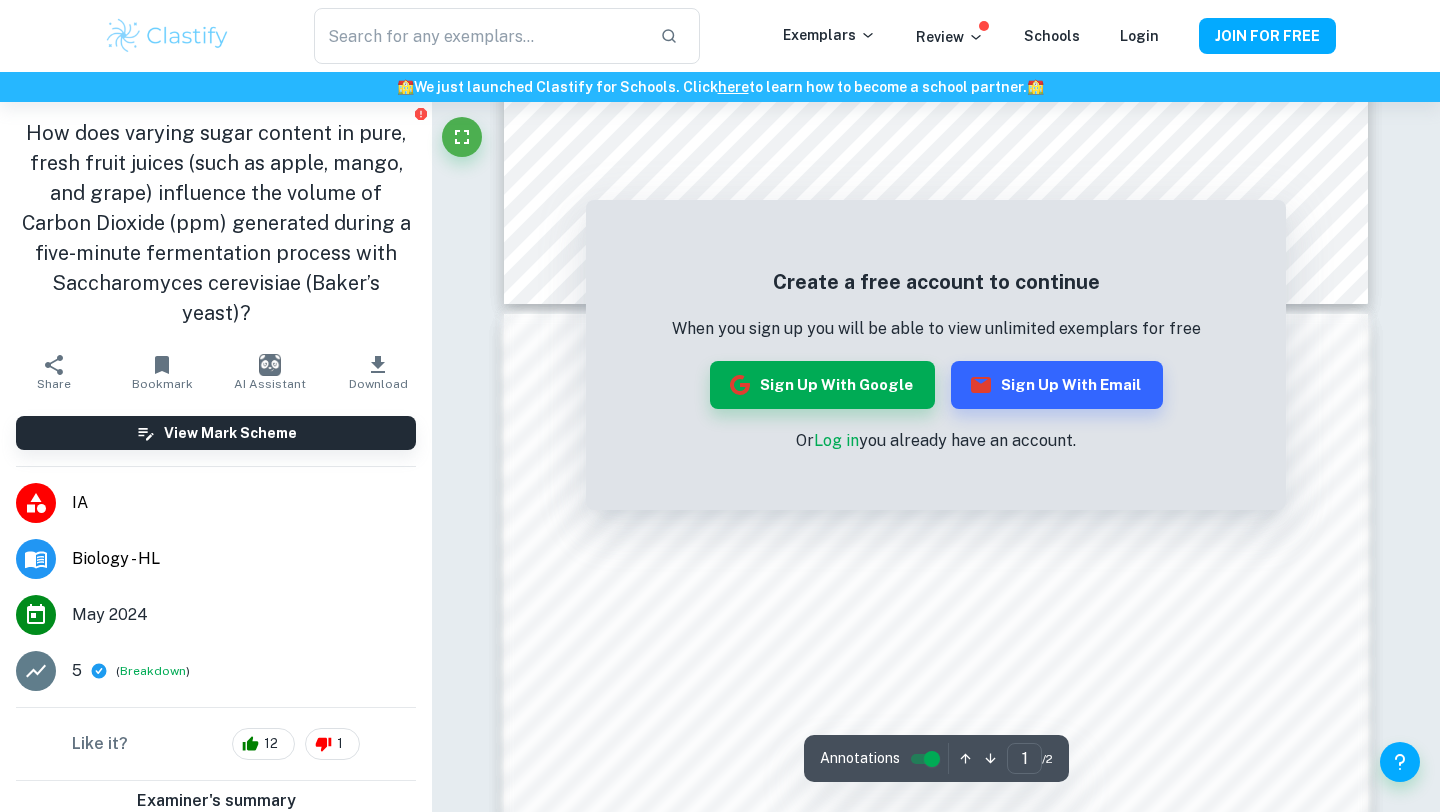 scroll, scrollTop: 1109, scrollLeft: 0, axis: vertical 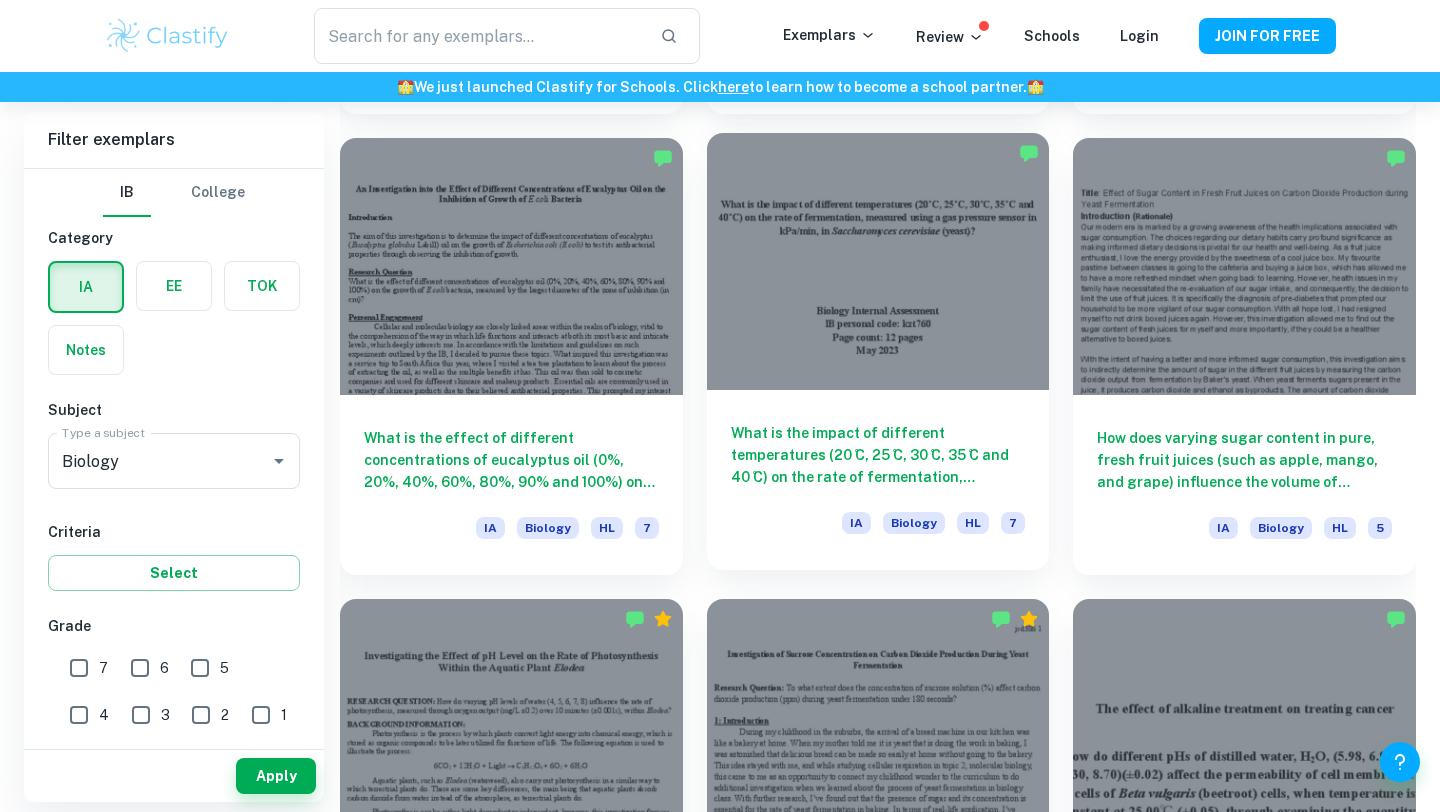 click at bounding box center (878, 261) 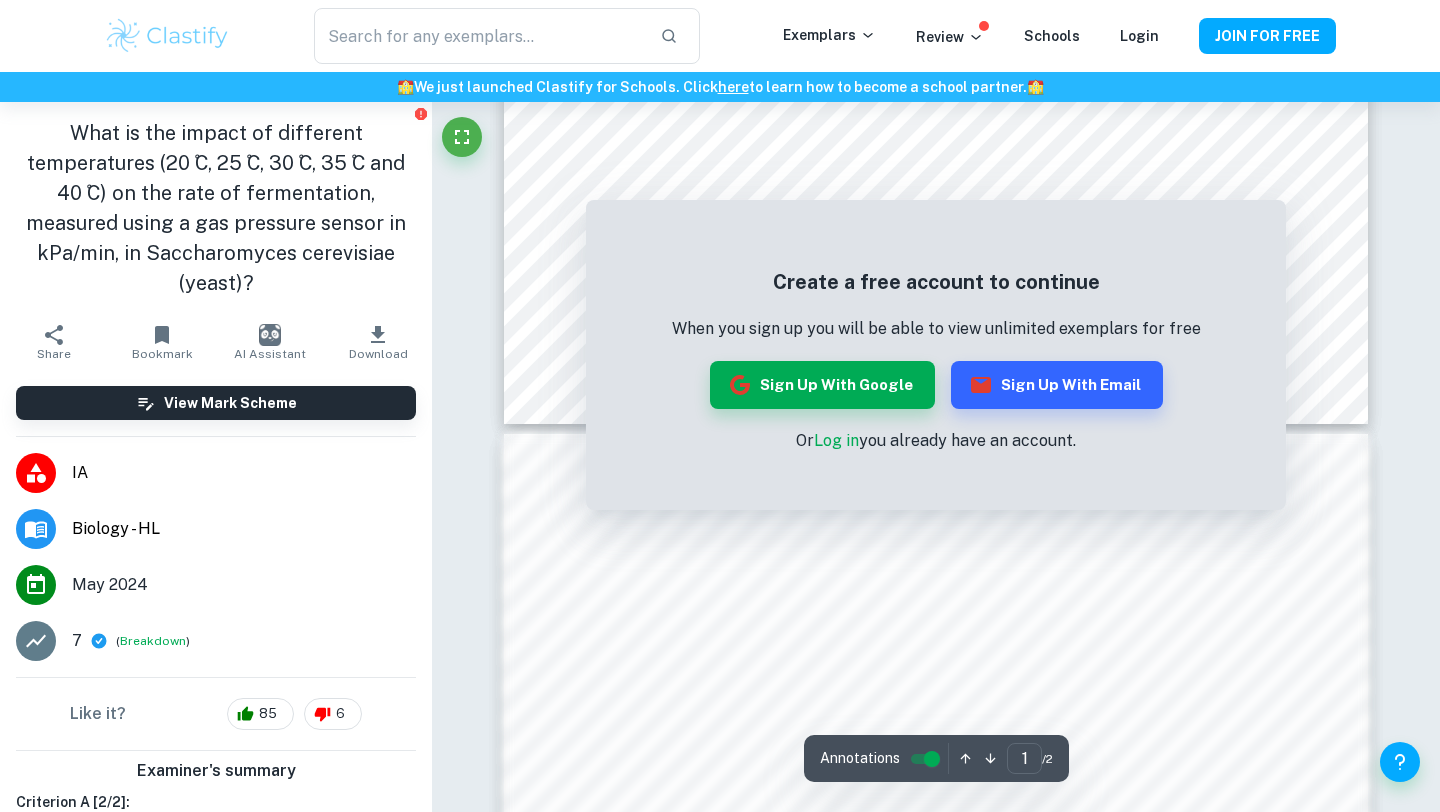 scroll, scrollTop: 1146, scrollLeft: 0, axis: vertical 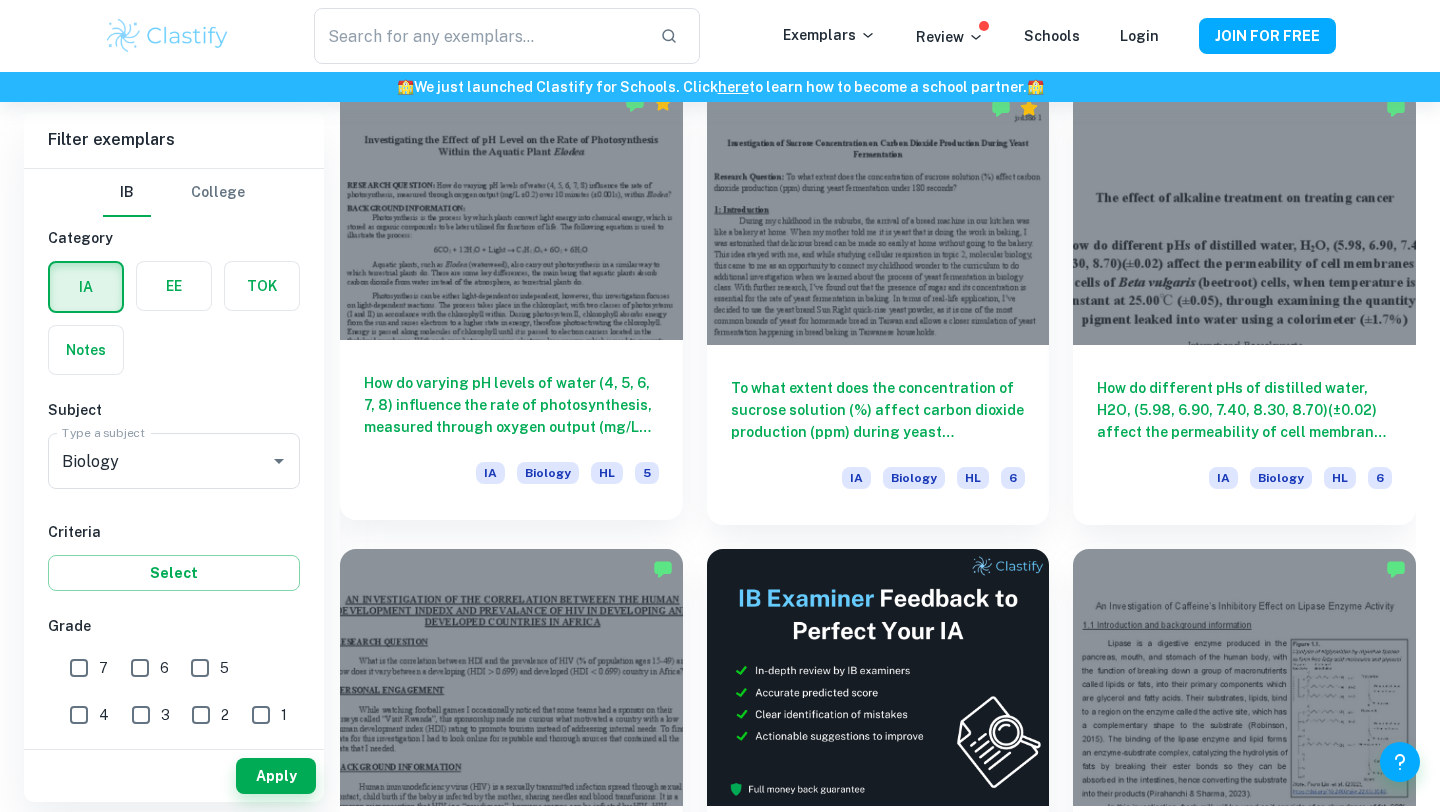 click at bounding box center (511, 211) 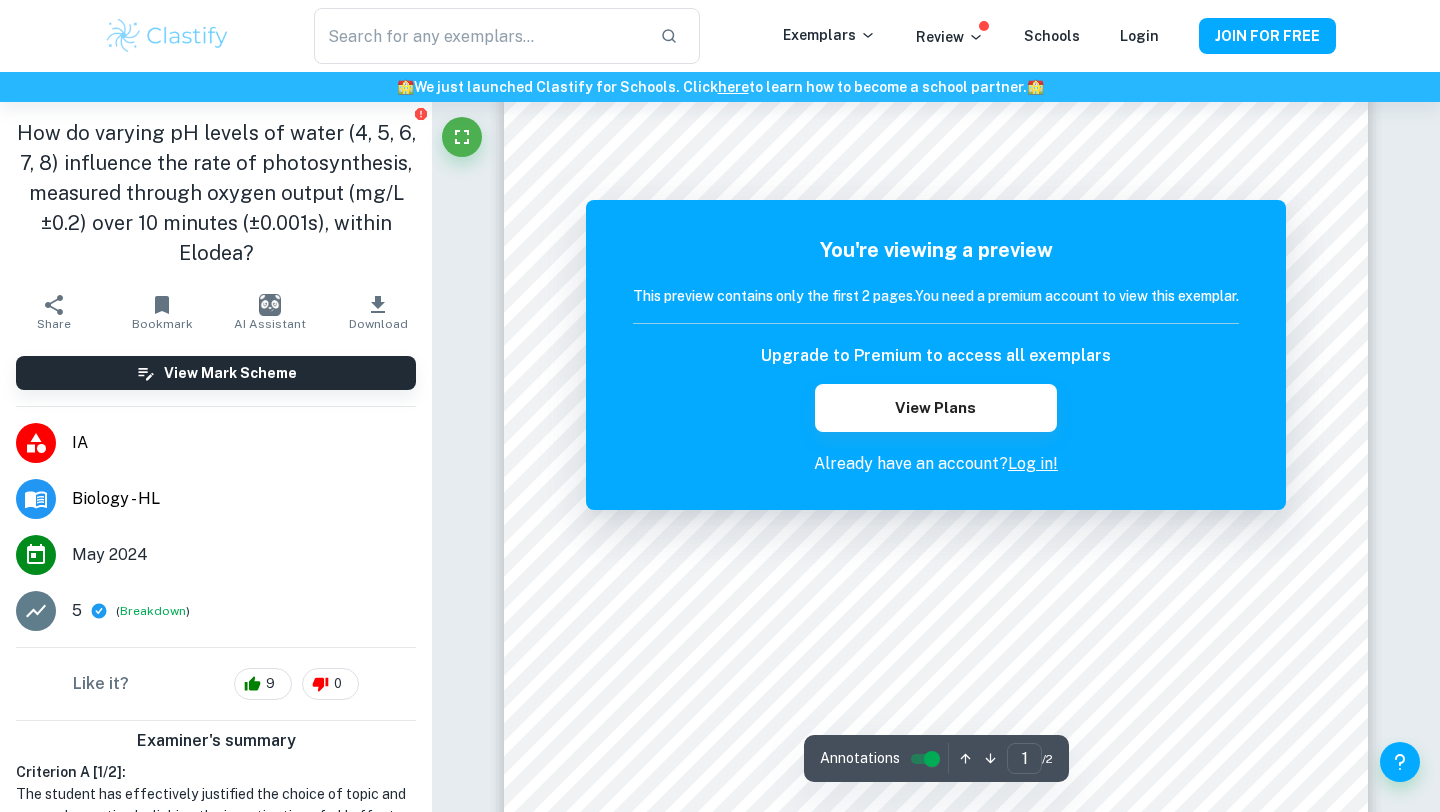 scroll, scrollTop: 96, scrollLeft: 0, axis: vertical 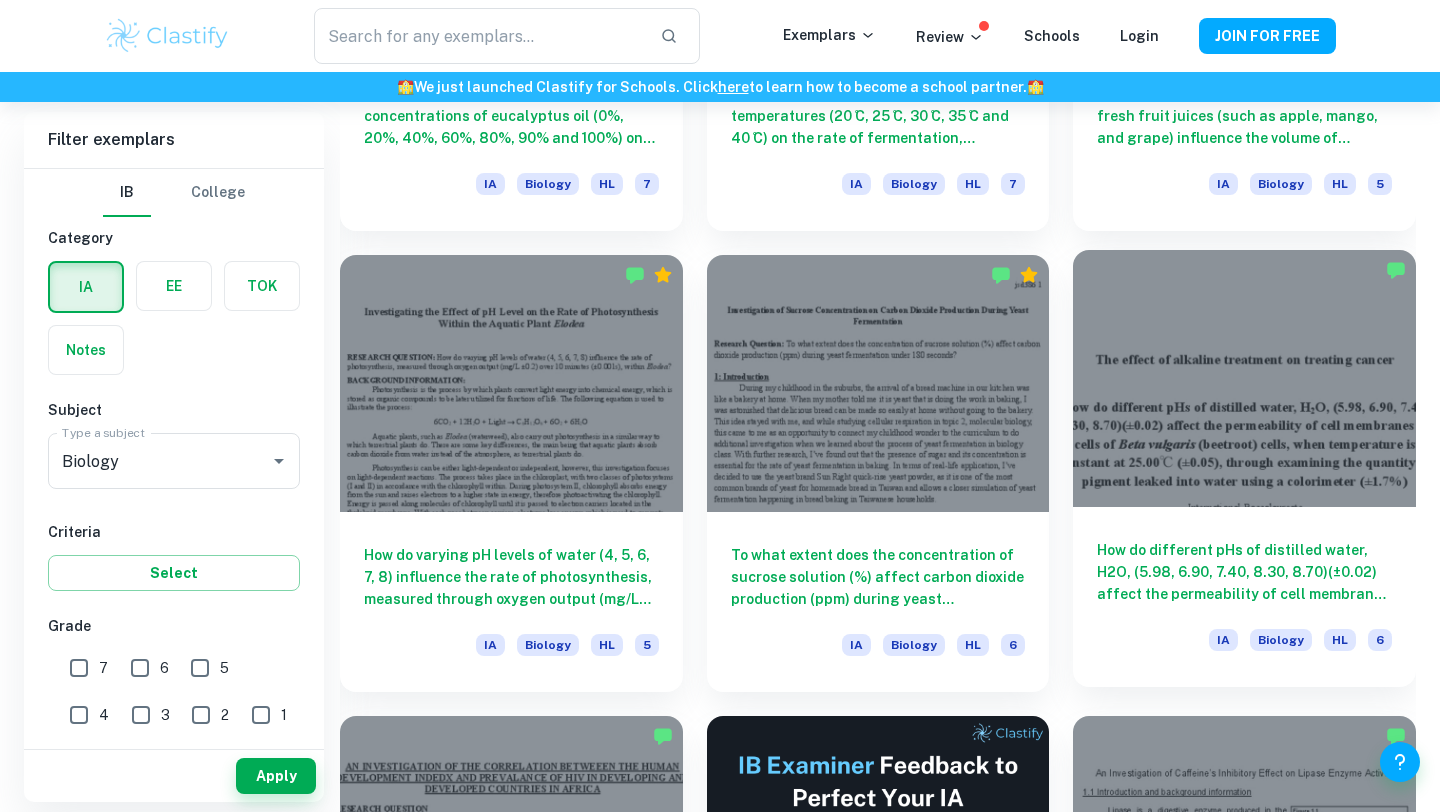 click at bounding box center (1244, 378) 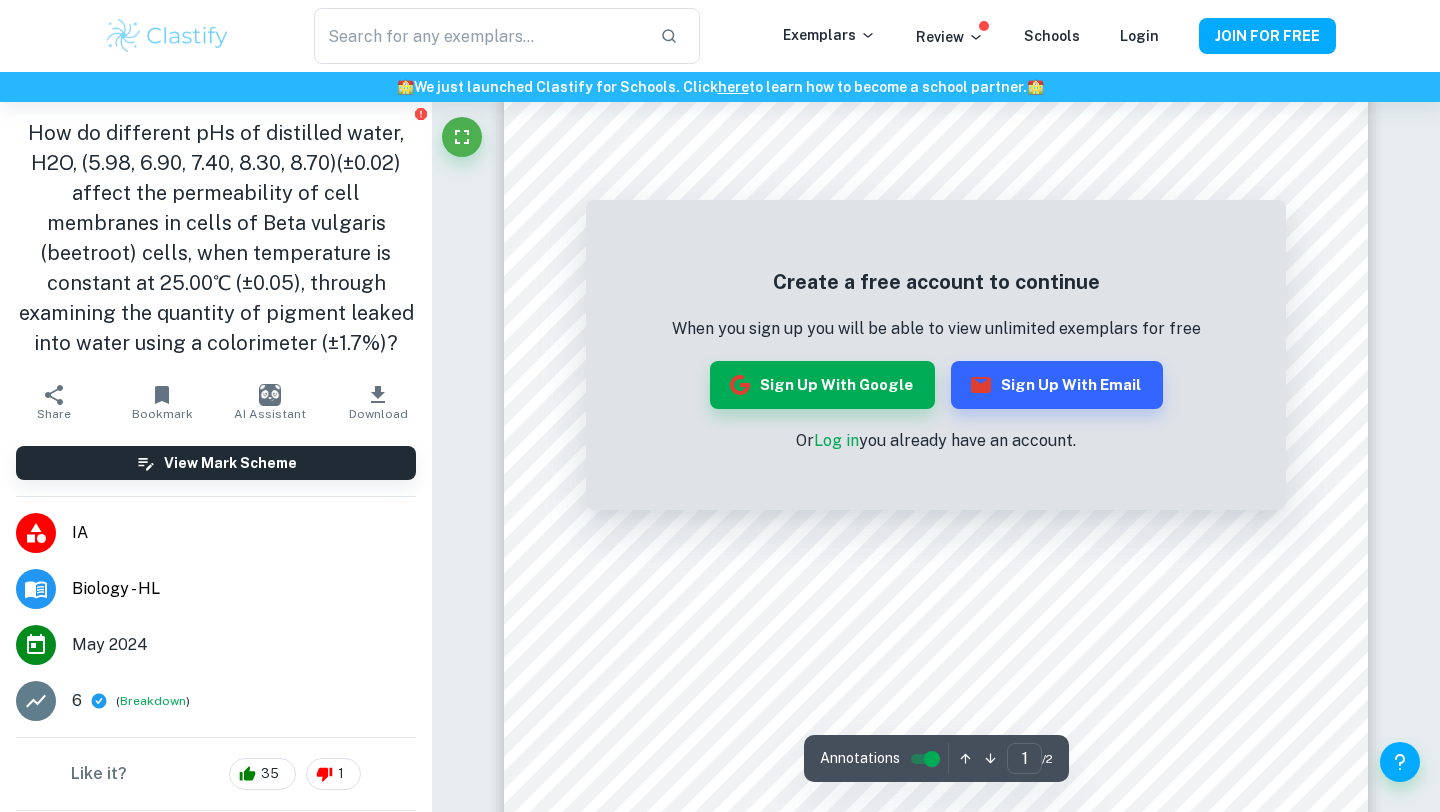scroll, scrollTop: 103, scrollLeft: 0, axis: vertical 